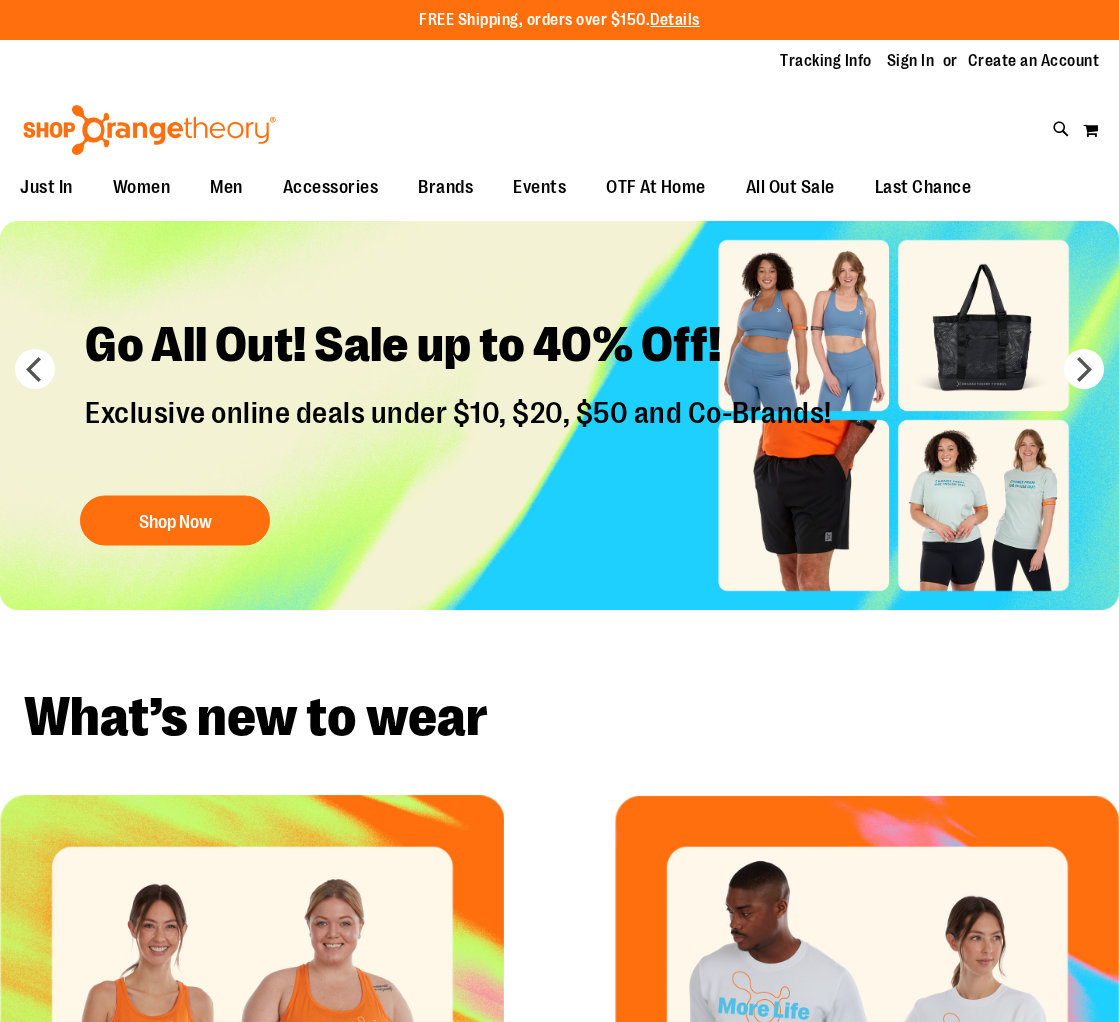 scroll, scrollTop: 0, scrollLeft: 0, axis: both 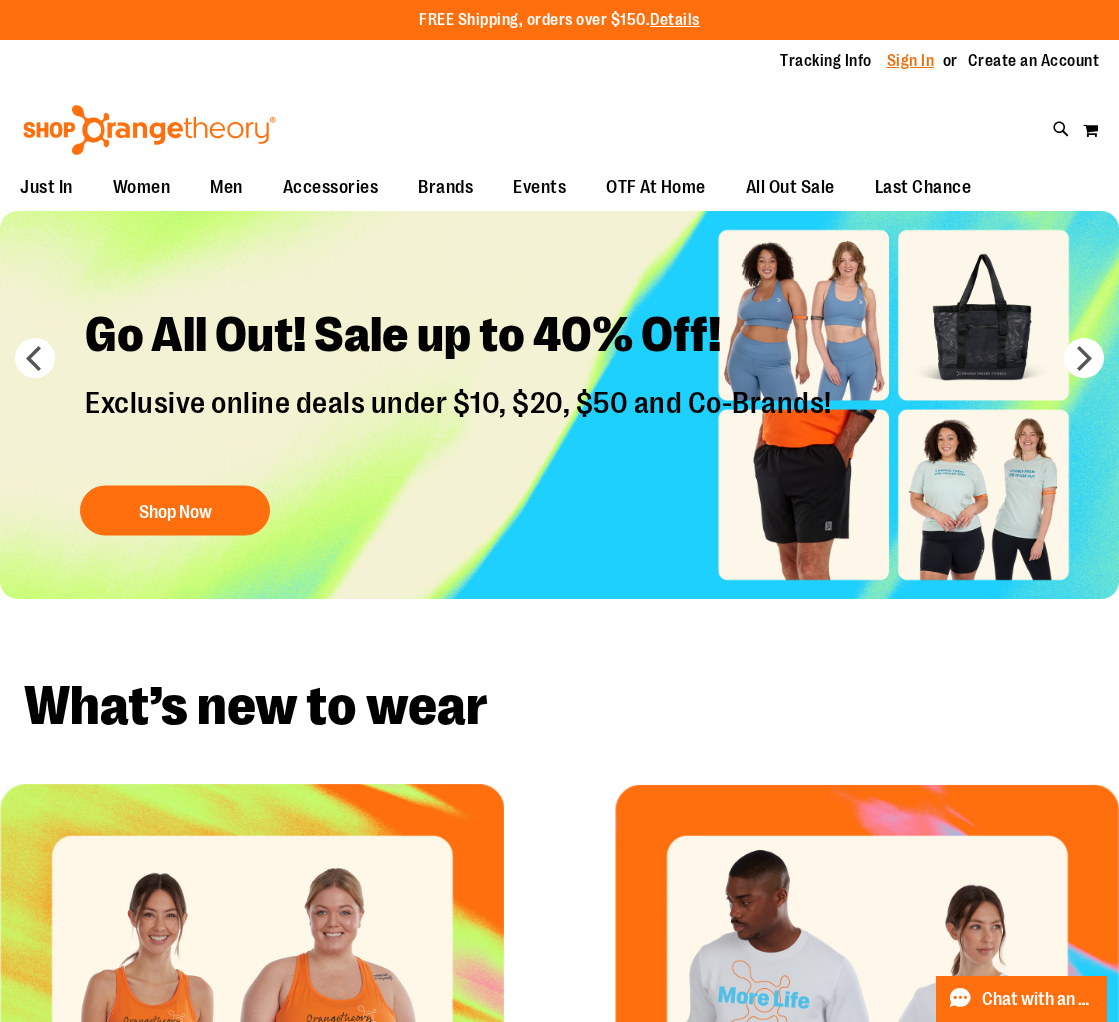 type on "**********" 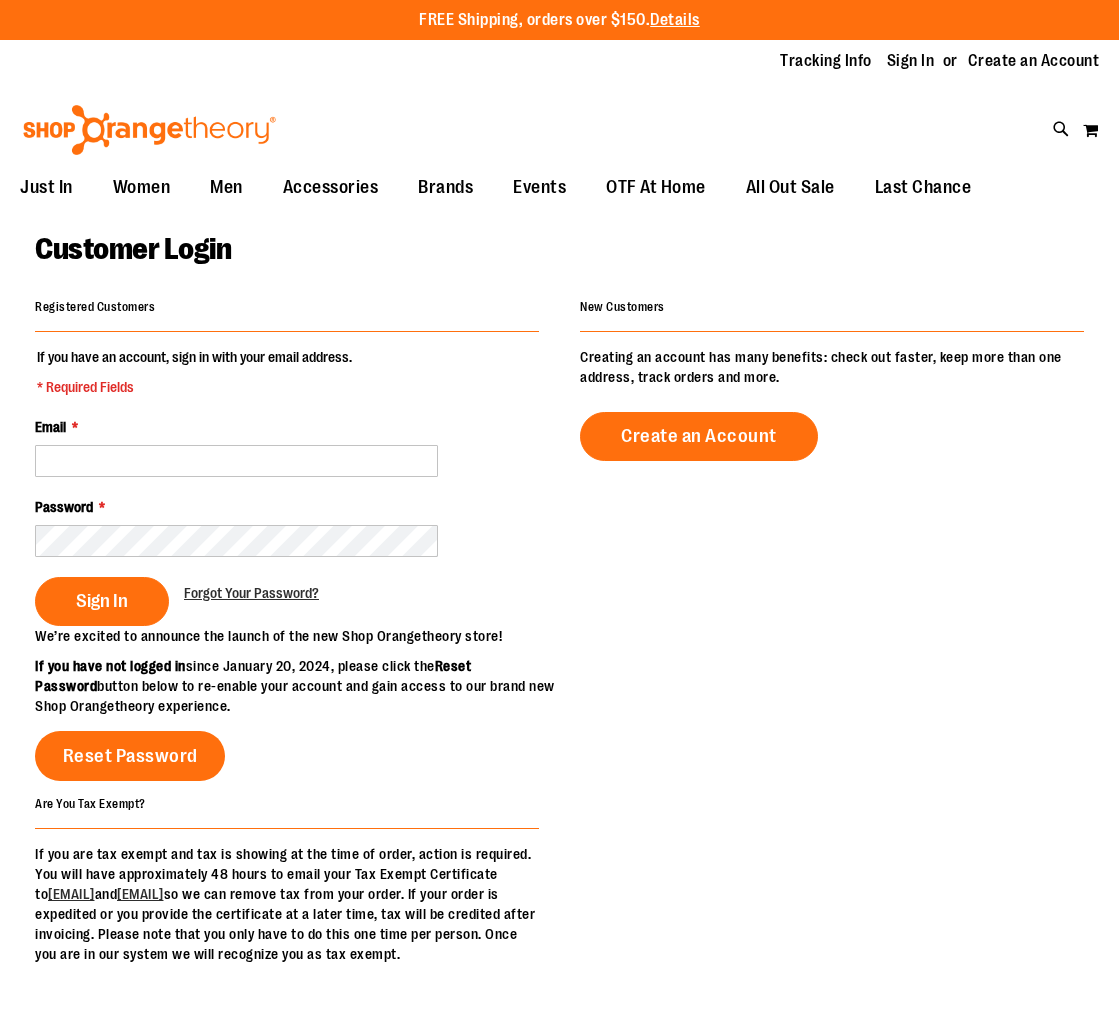 scroll, scrollTop: 0, scrollLeft: 0, axis: both 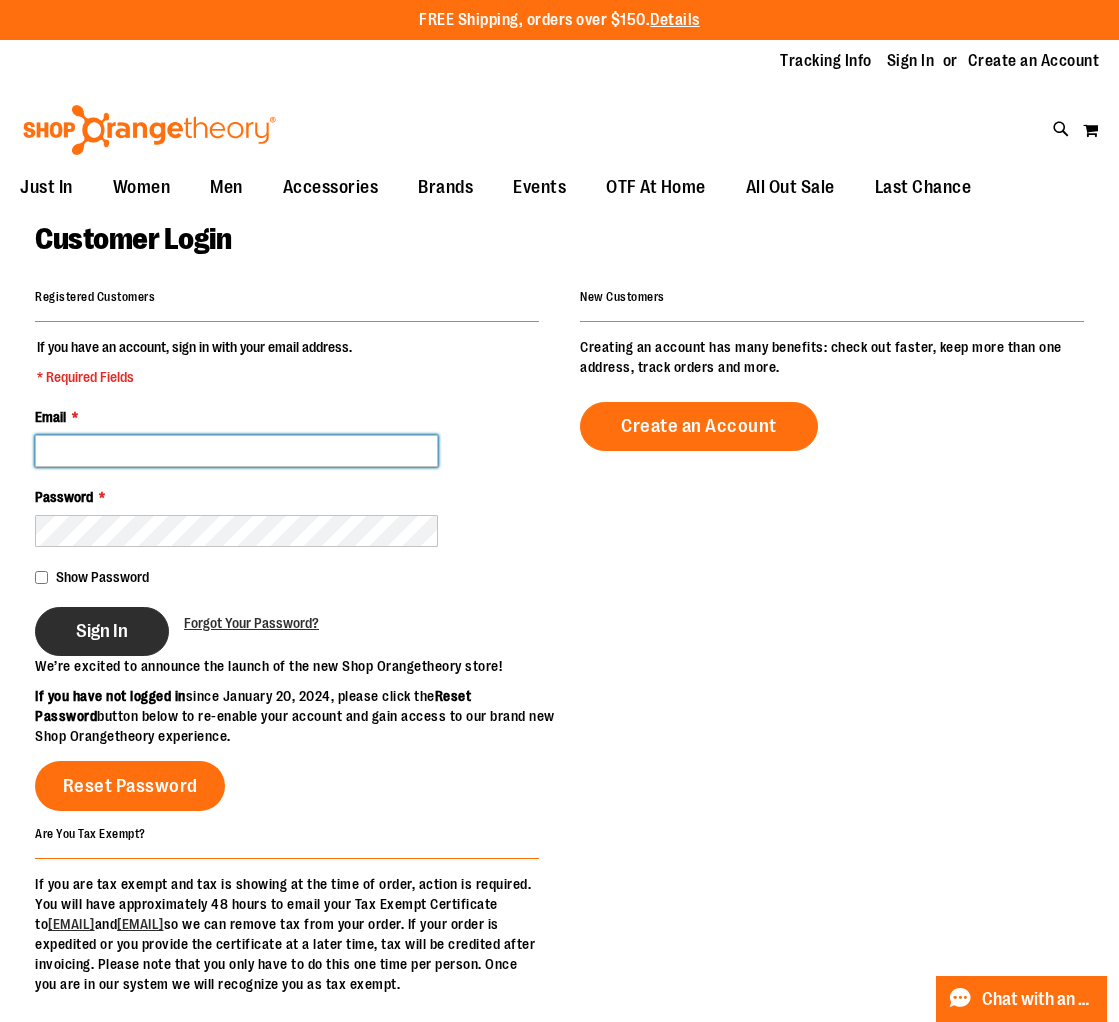 type on "**********" 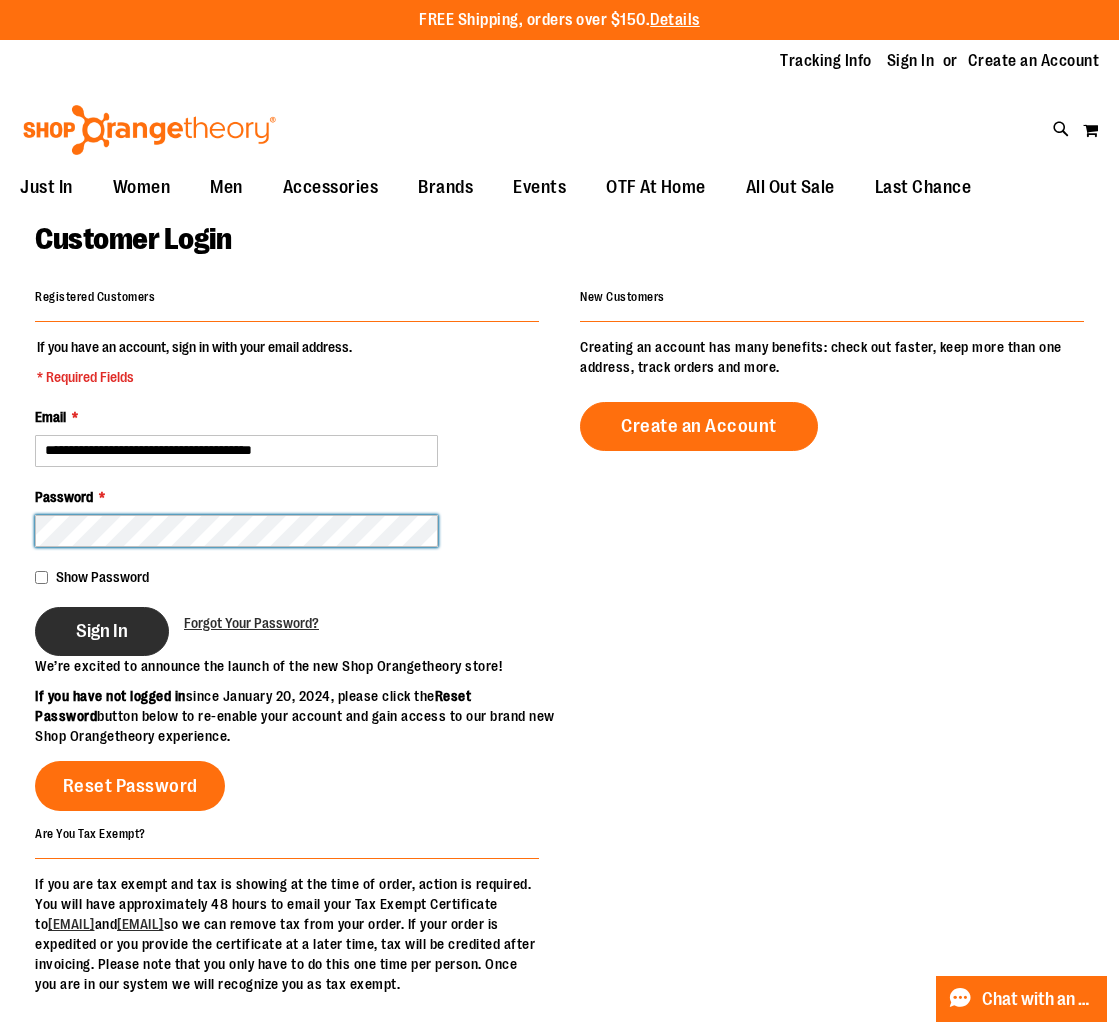 type on "**********" 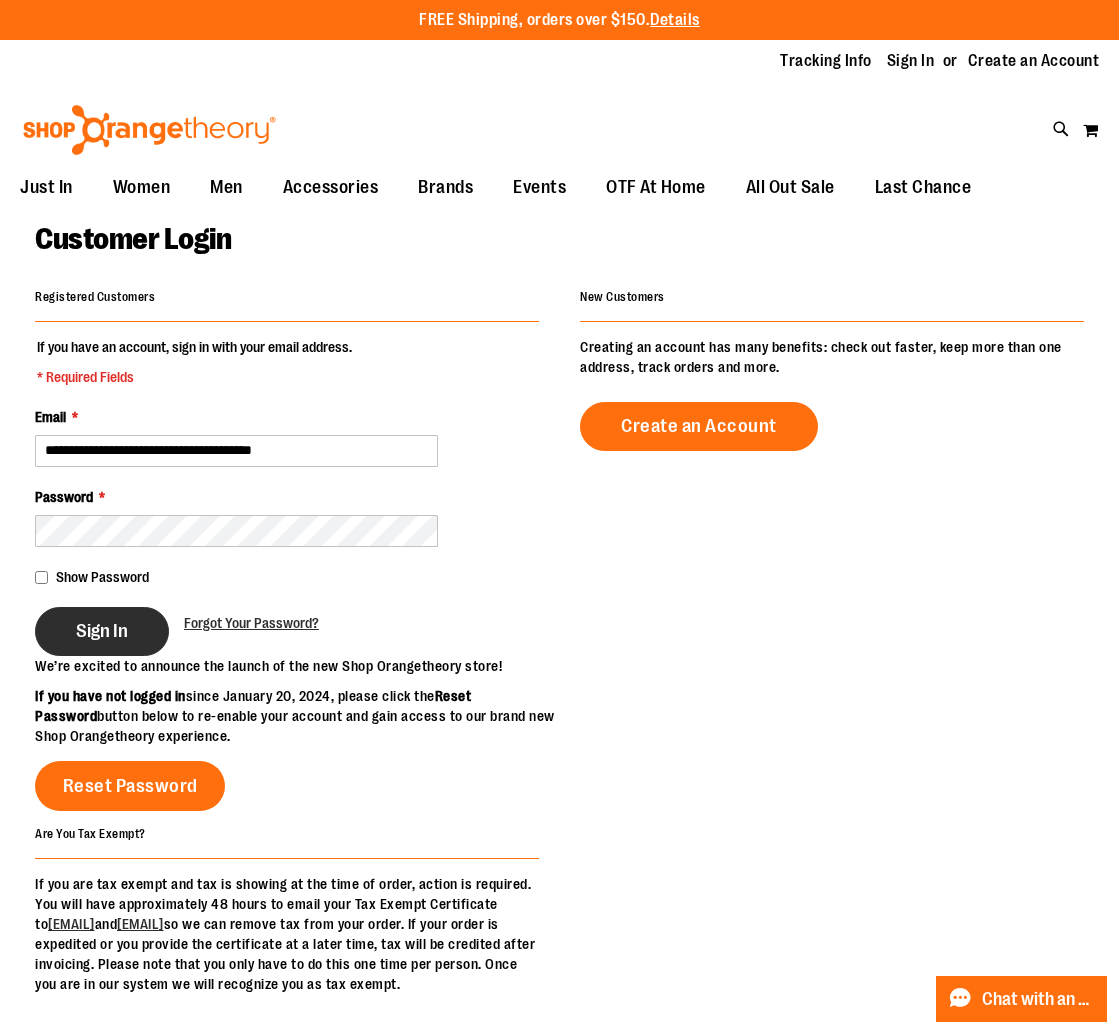 click on "Sign In" at bounding box center (102, 631) 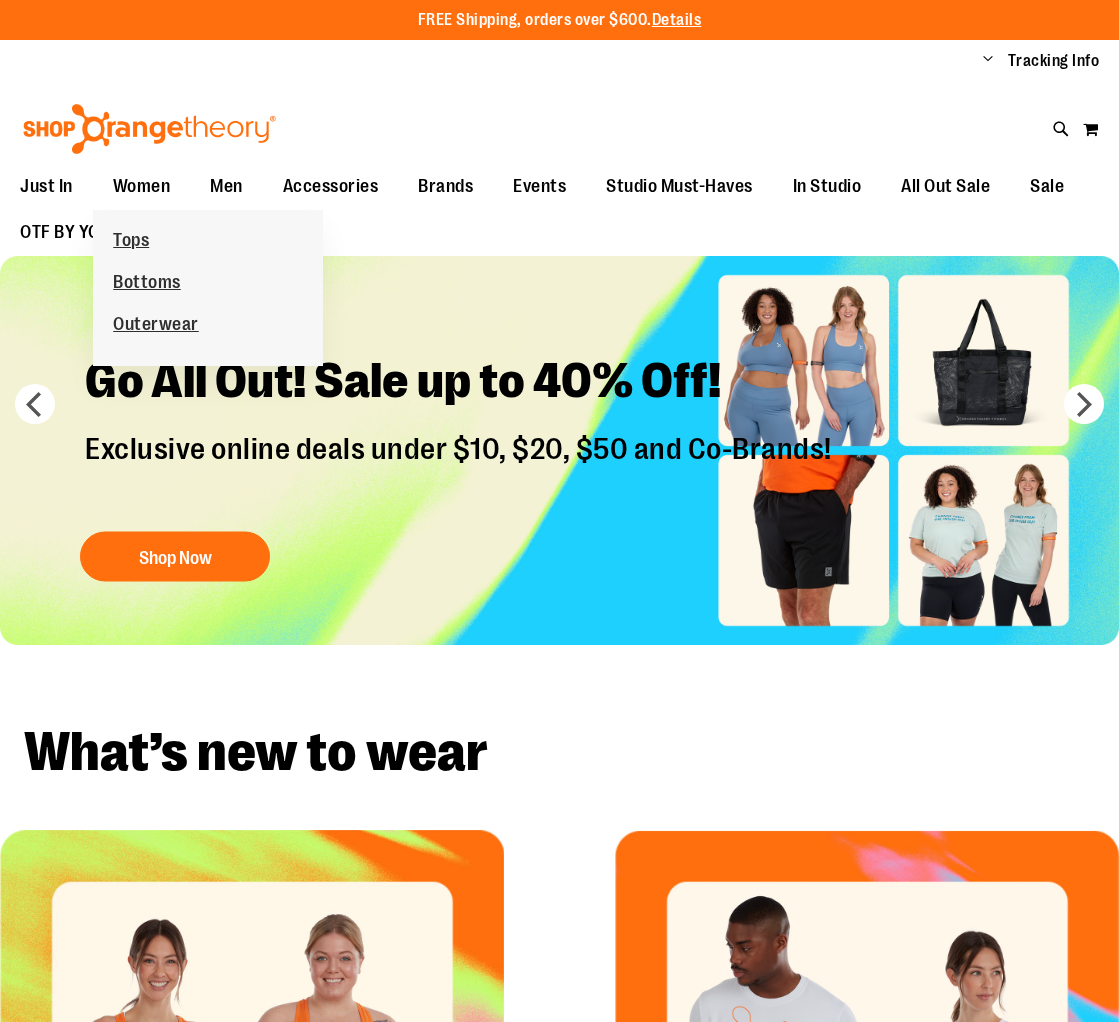 scroll, scrollTop: 0, scrollLeft: 0, axis: both 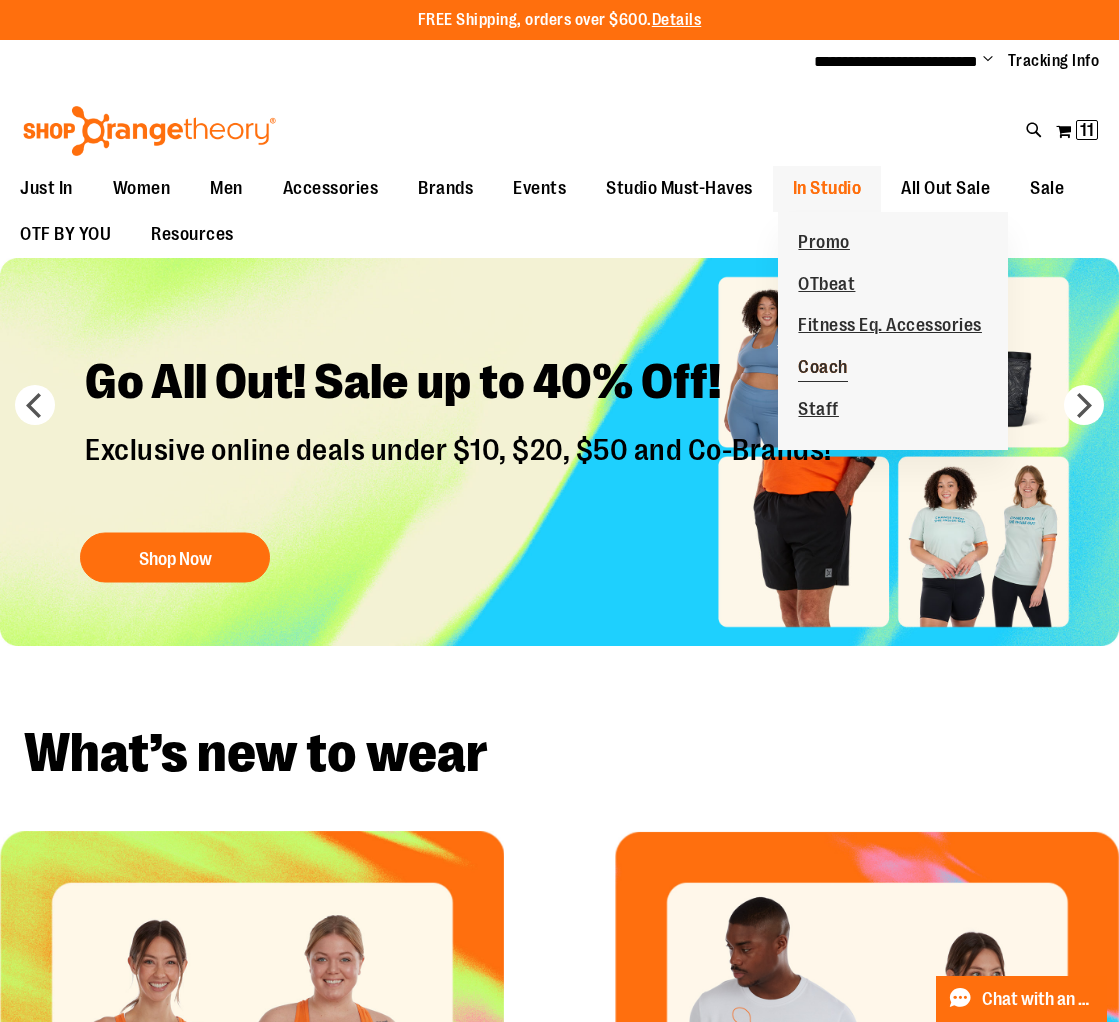 type on "**********" 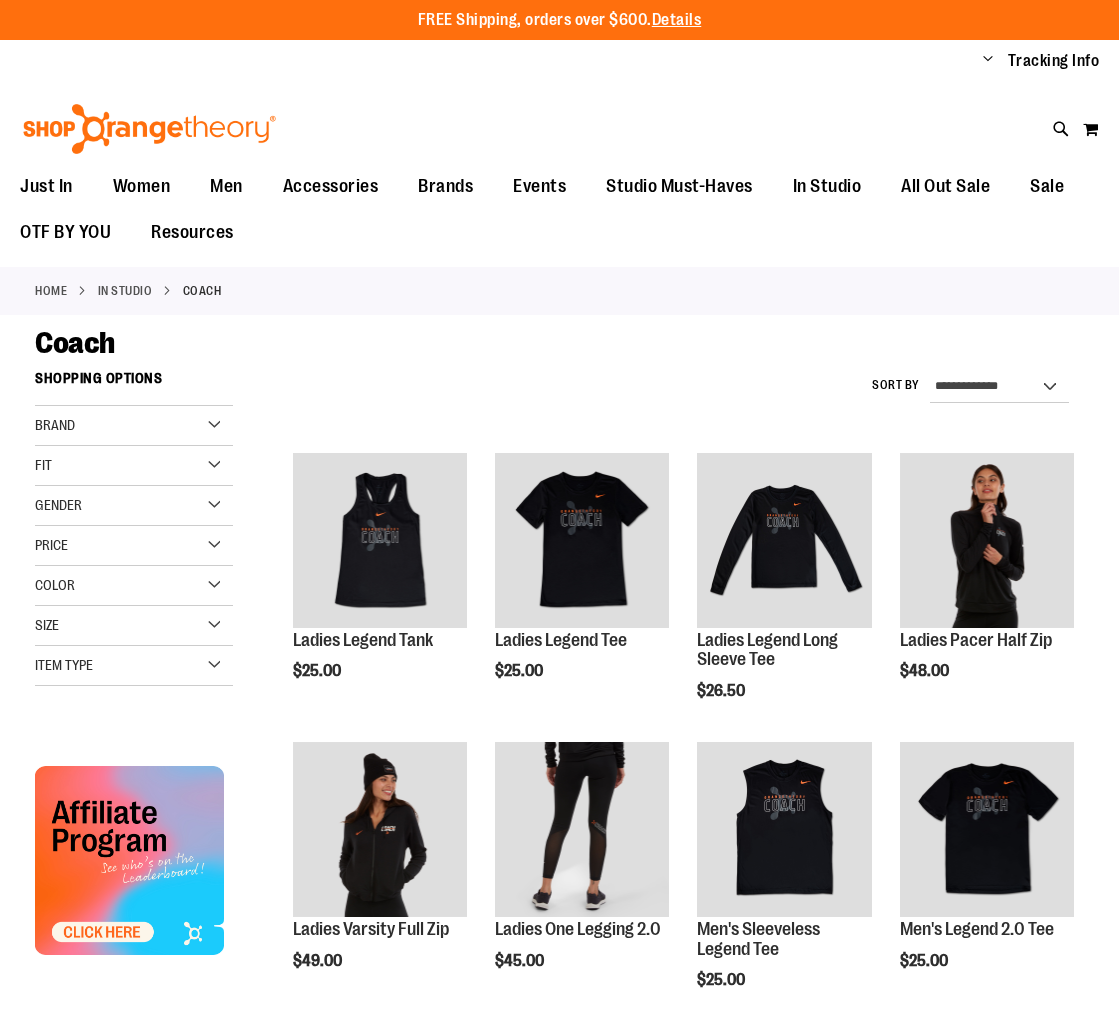 scroll, scrollTop: 0, scrollLeft: 0, axis: both 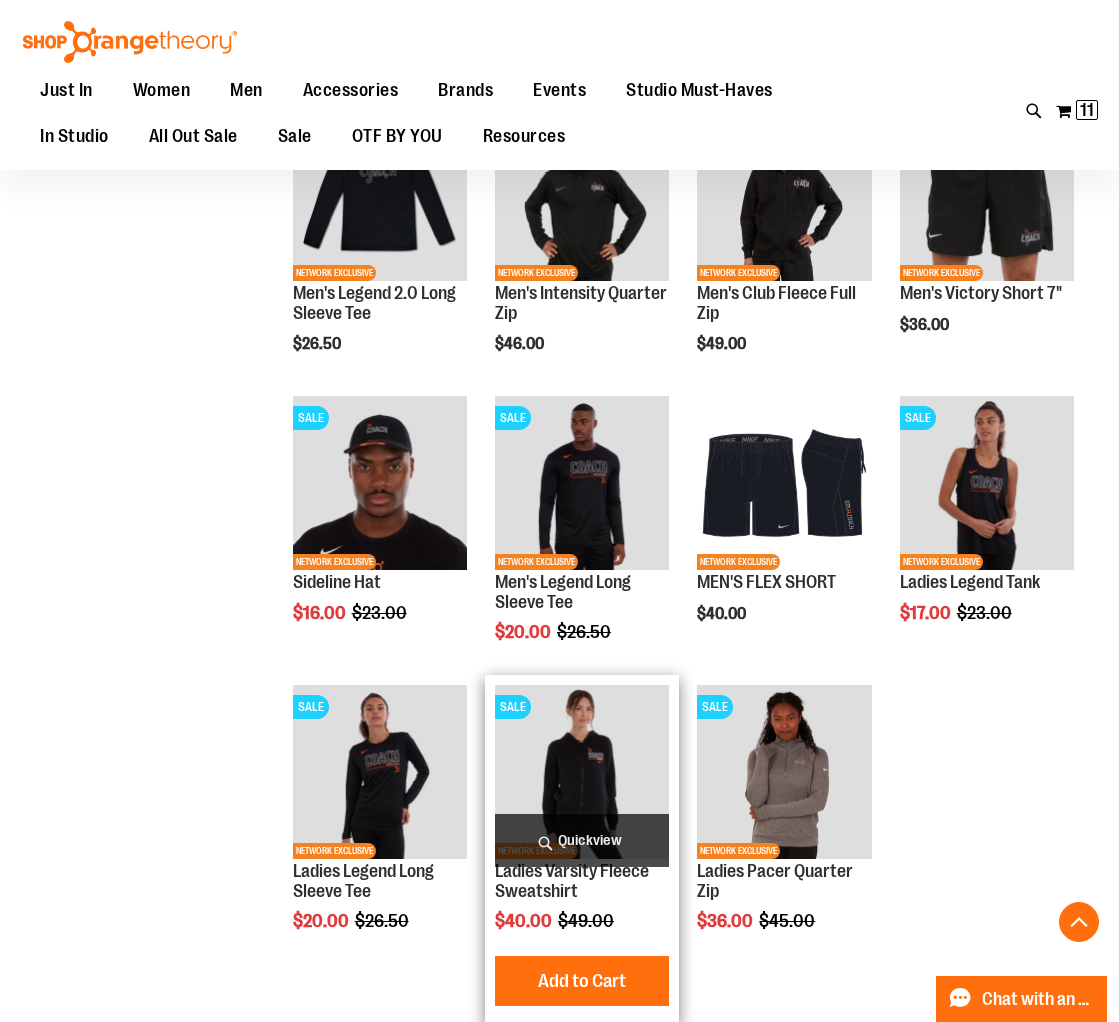 type on "**********" 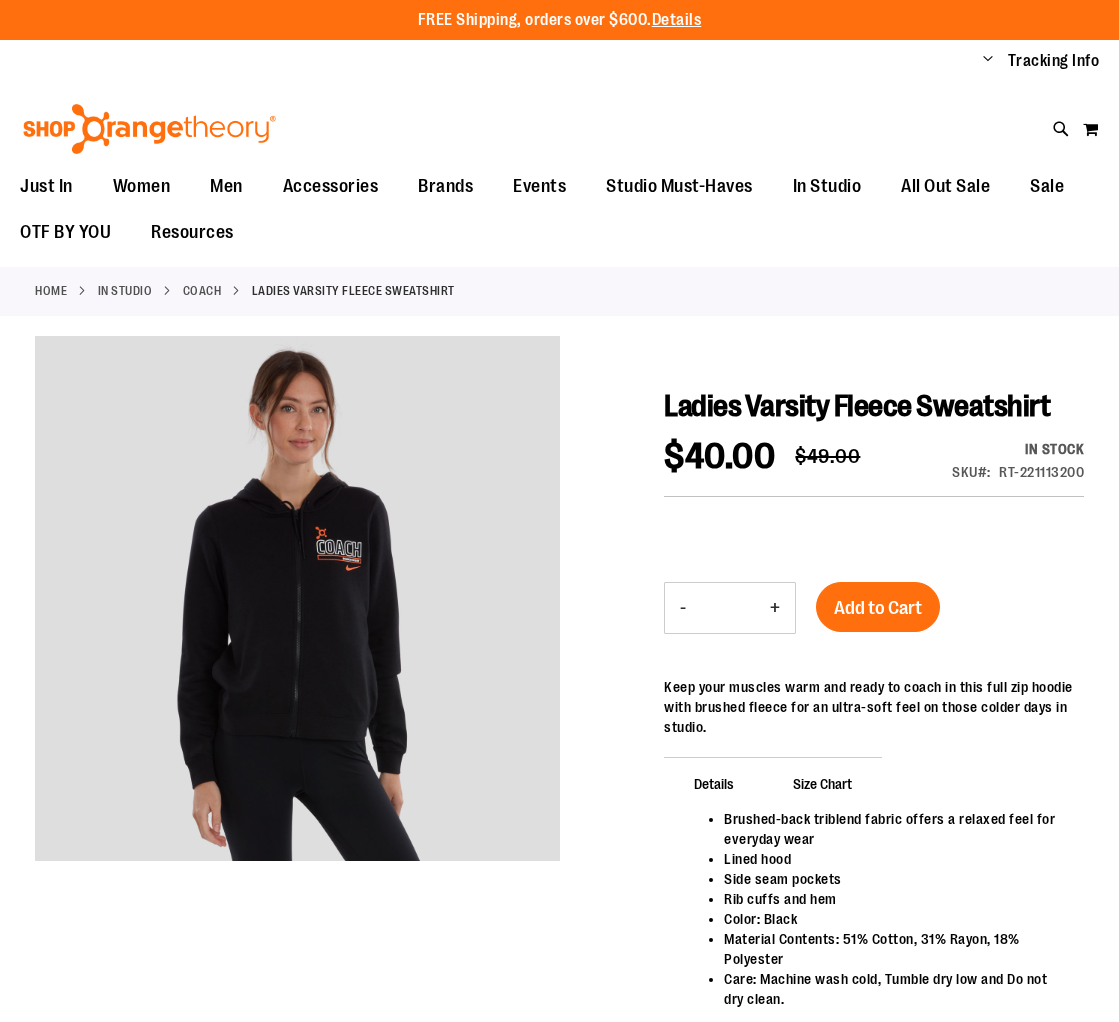 scroll, scrollTop: 0, scrollLeft: 0, axis: both 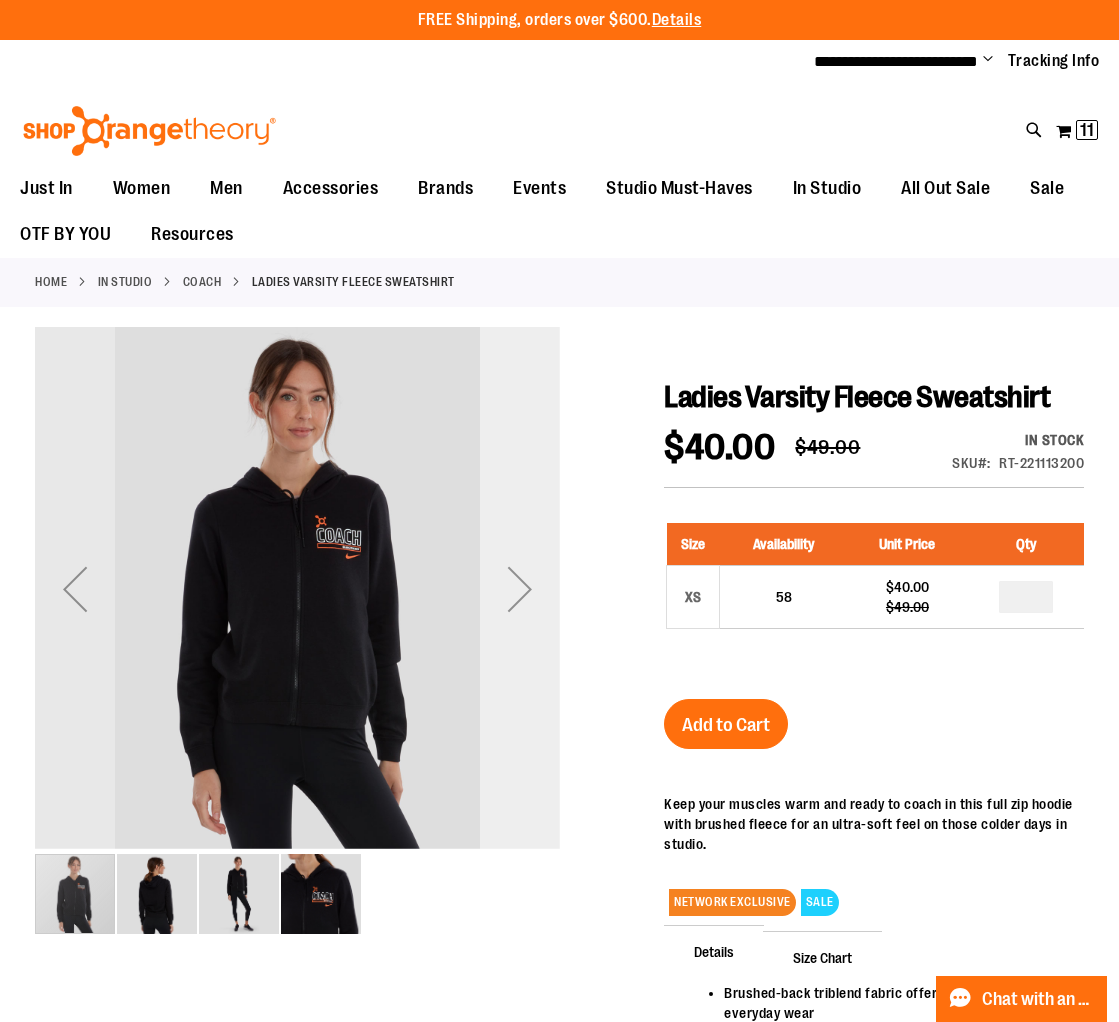 type on "**********" 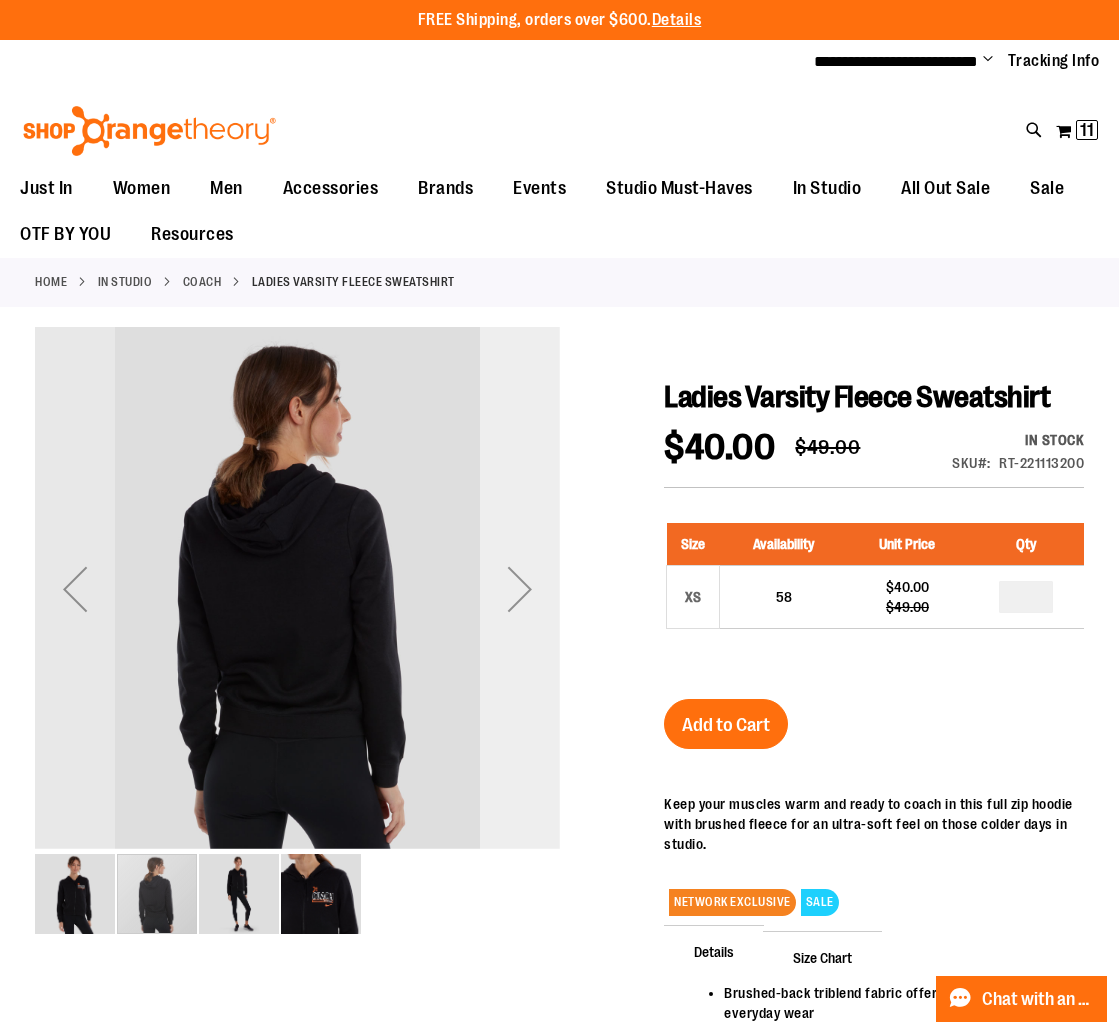 click at bounding box center [520, 589] 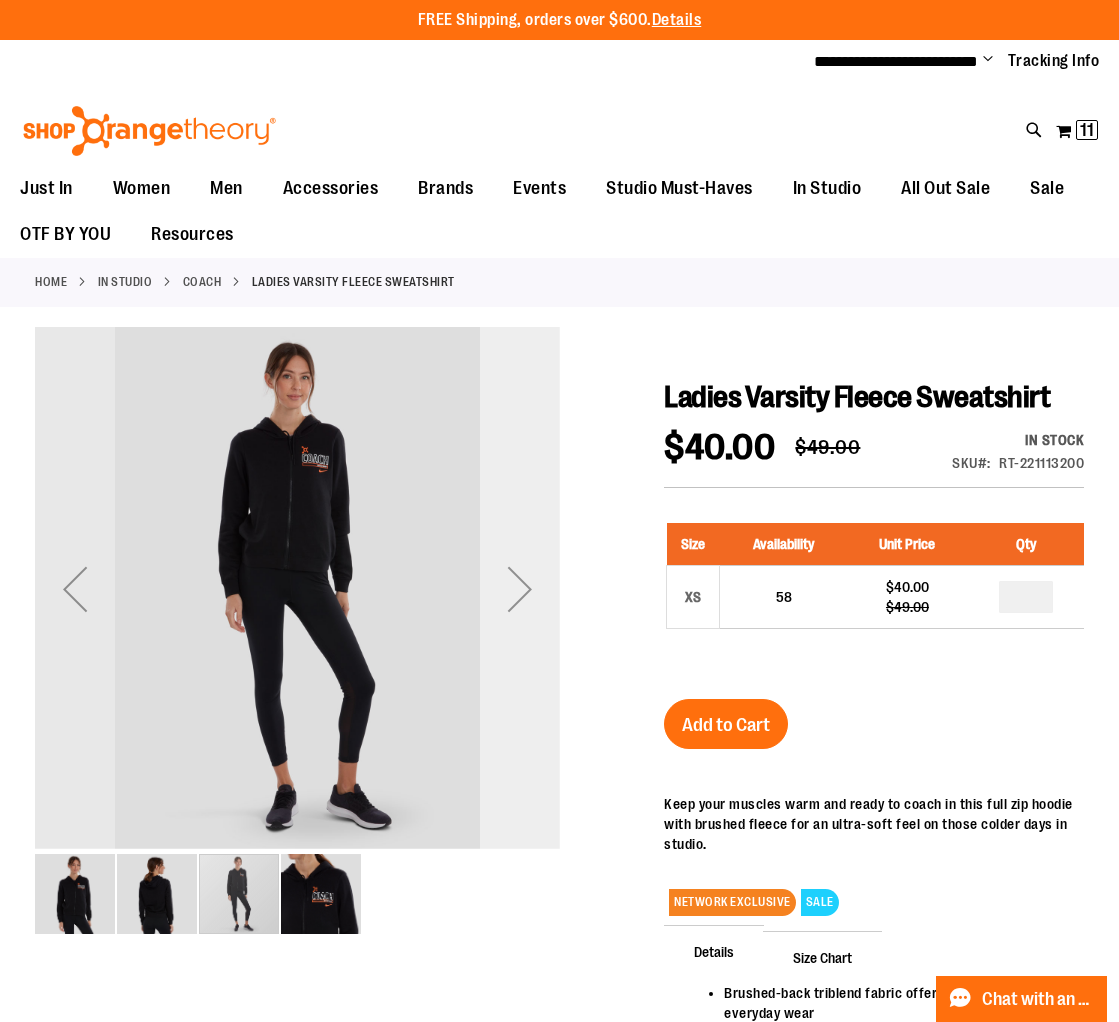 click at bounding box center (520, 589) 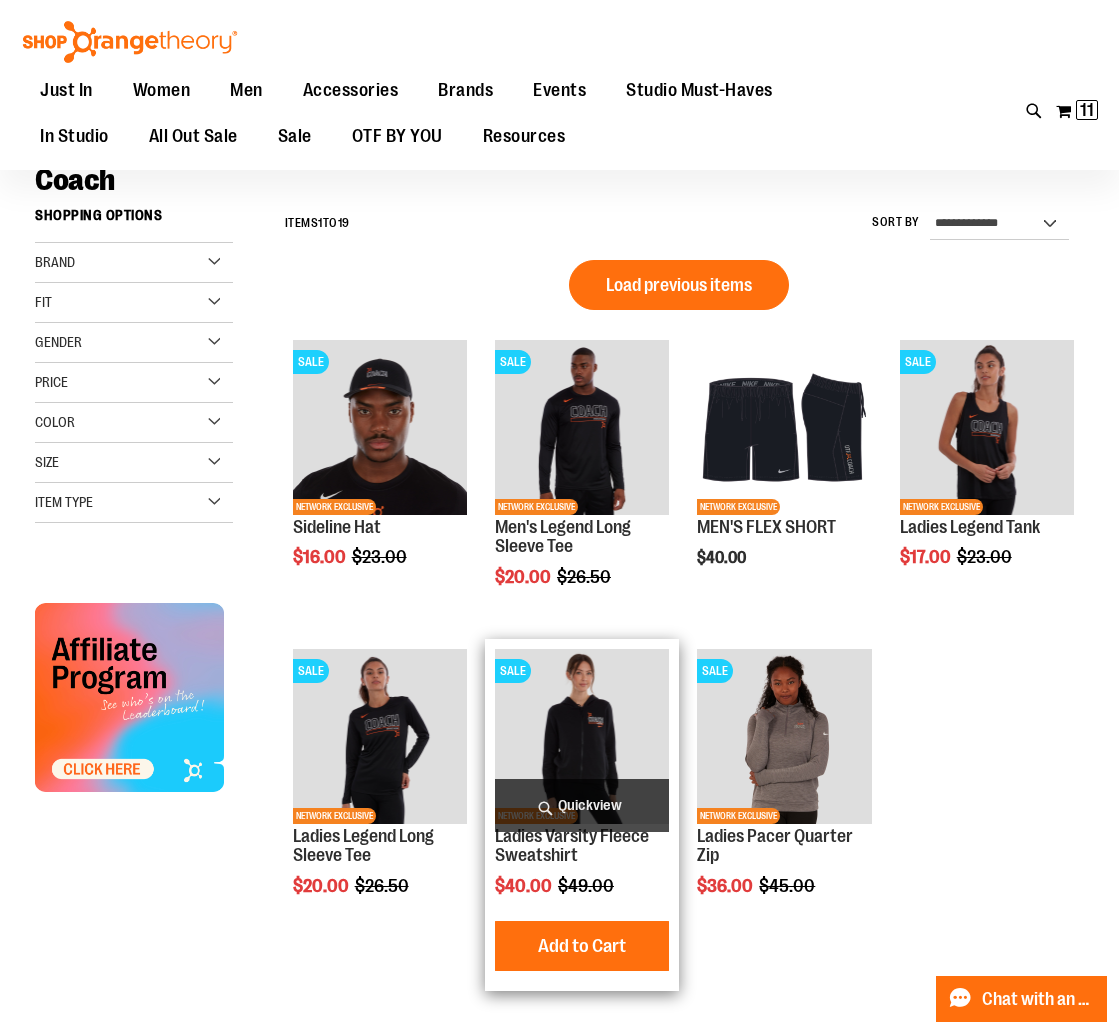 scroll, scrollTop: 154, scrollLeft: 0, axis: vertical 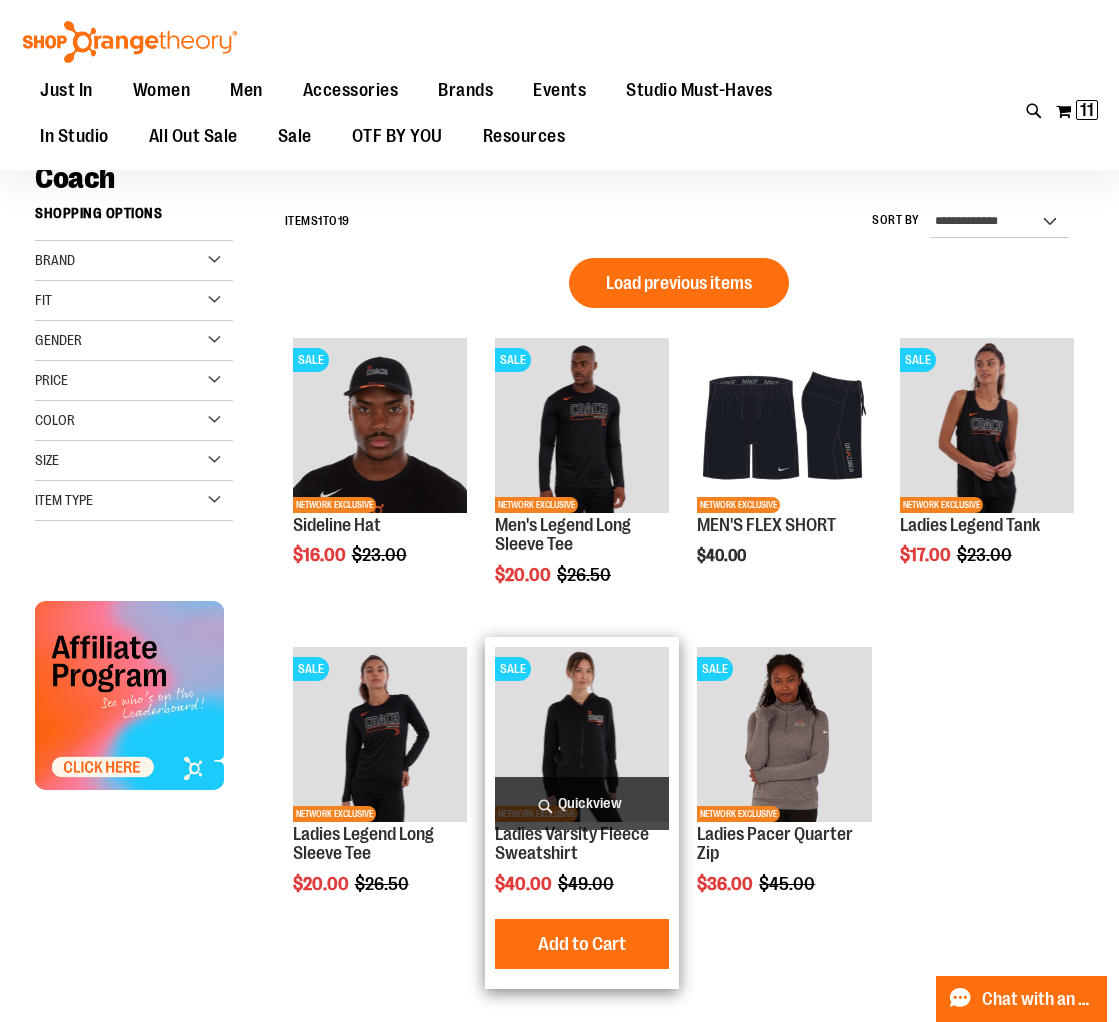 type on "**********" 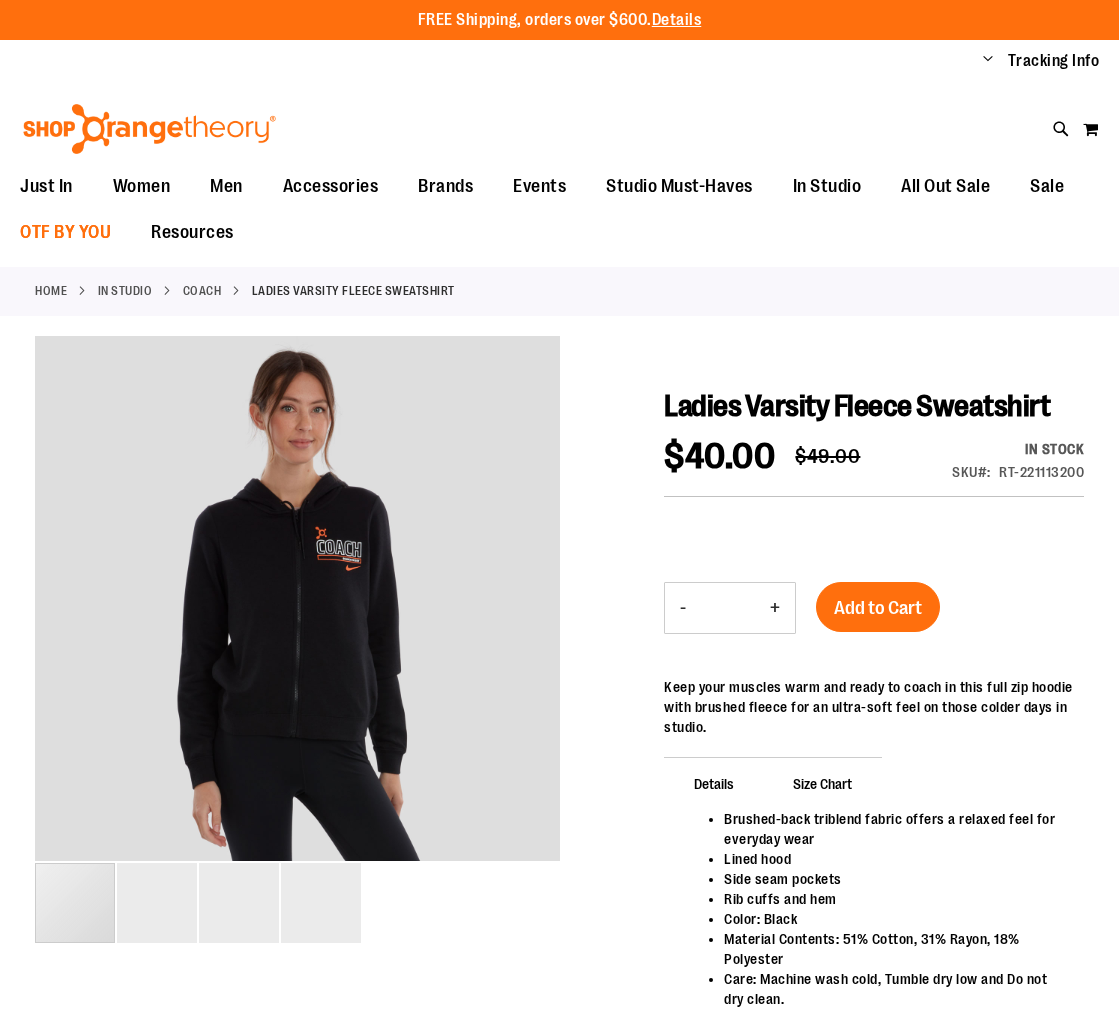 scroll, scrollTop: 0, scrollLeft: 0, axis: both 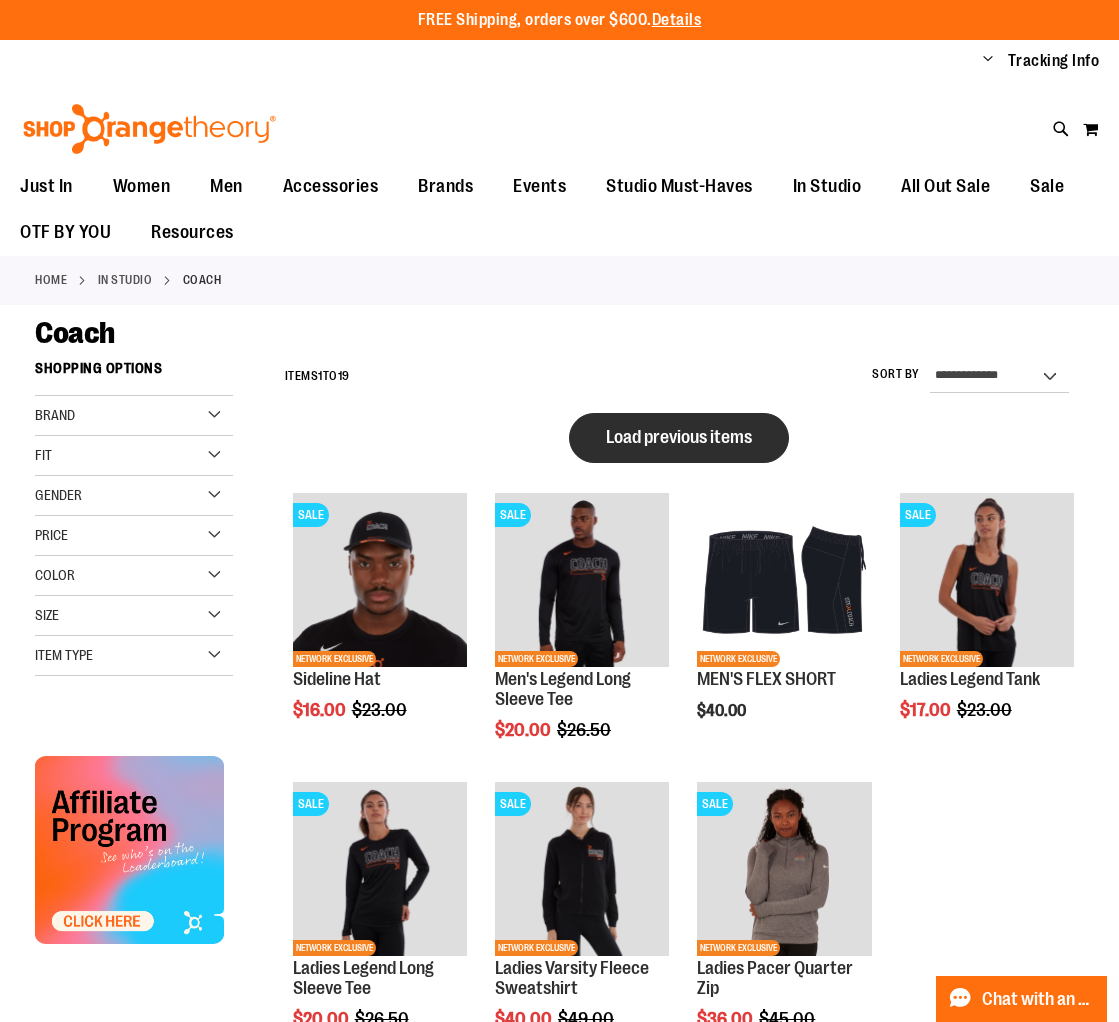 type on "**********" 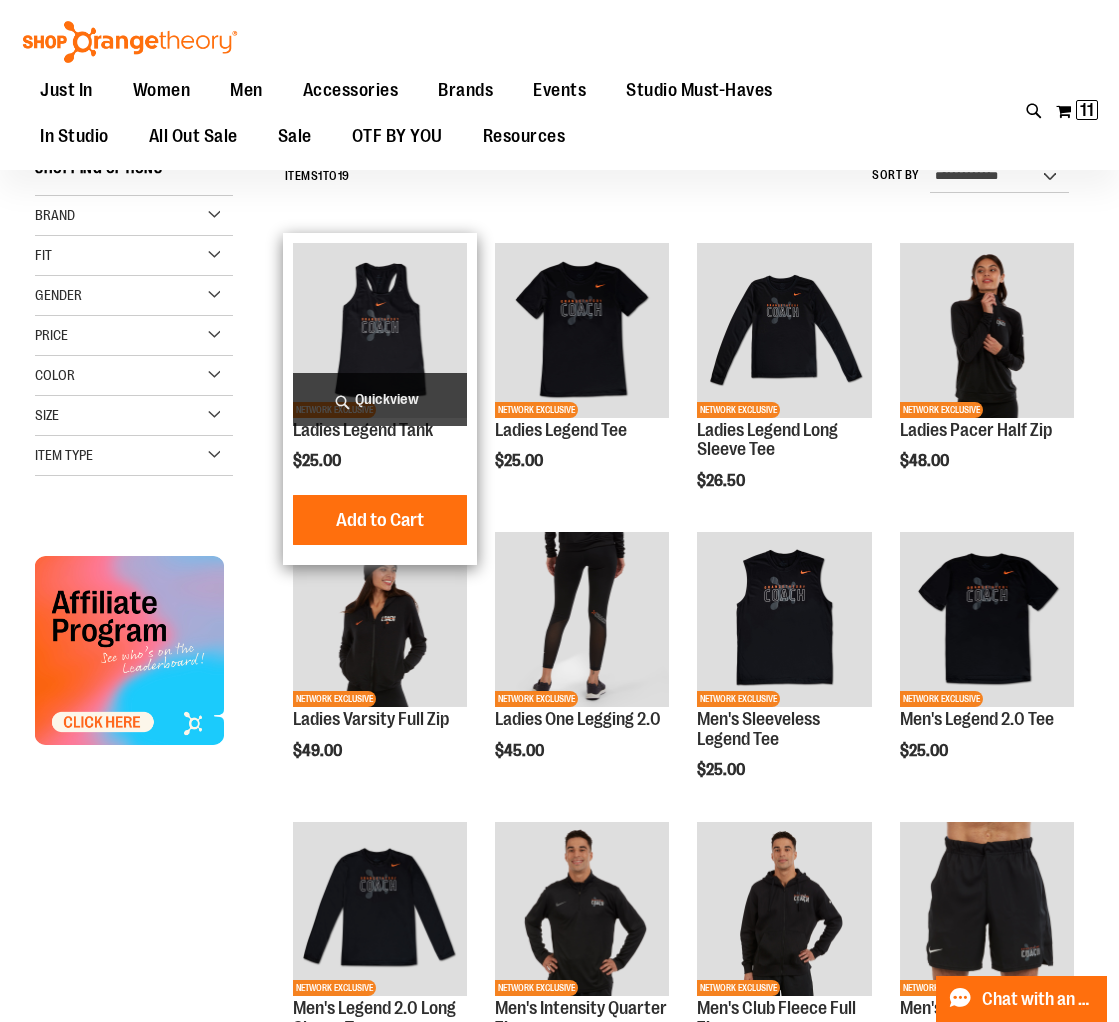 scroll, scrollTop: 160, scrollLeft: 0, axis: vertical 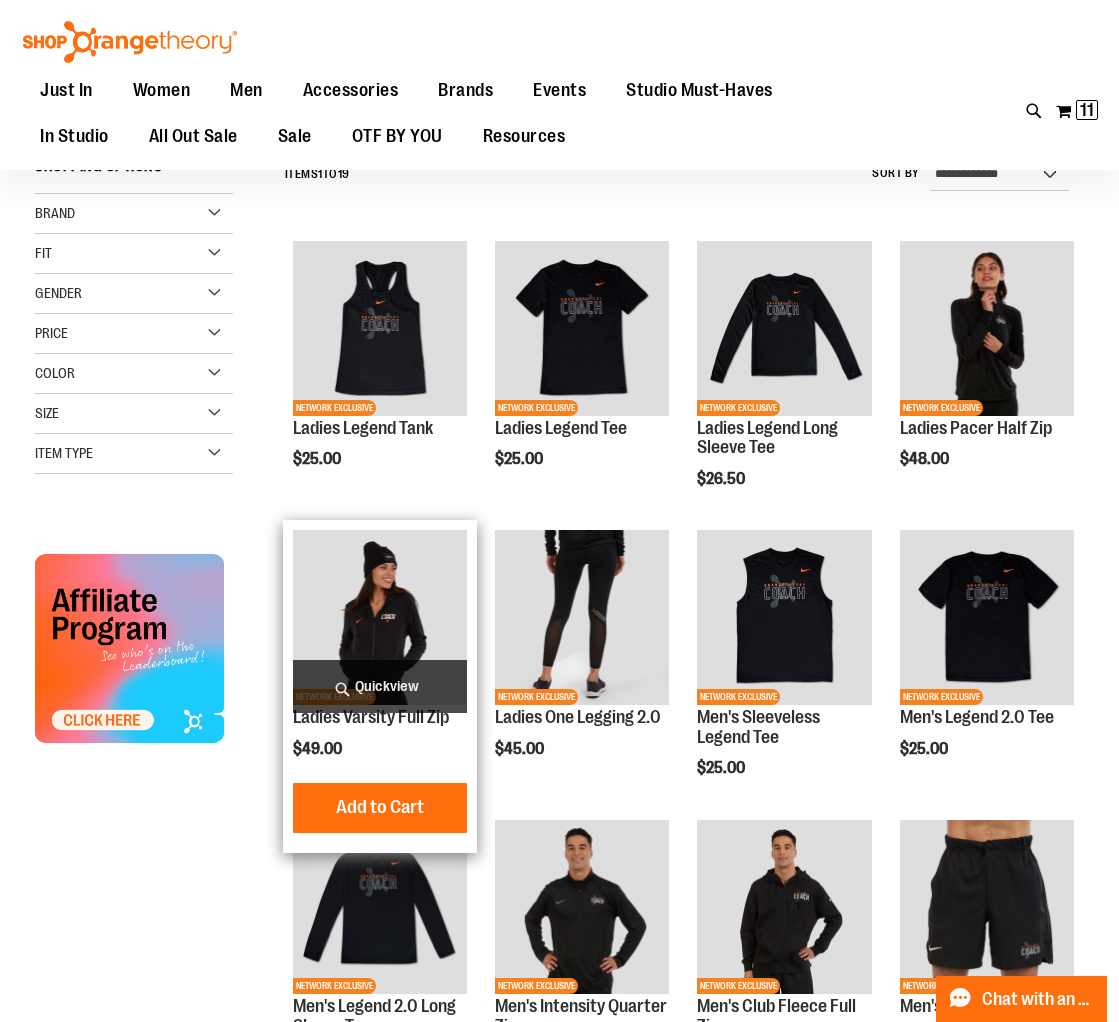 click at bounding box center [380, 617] 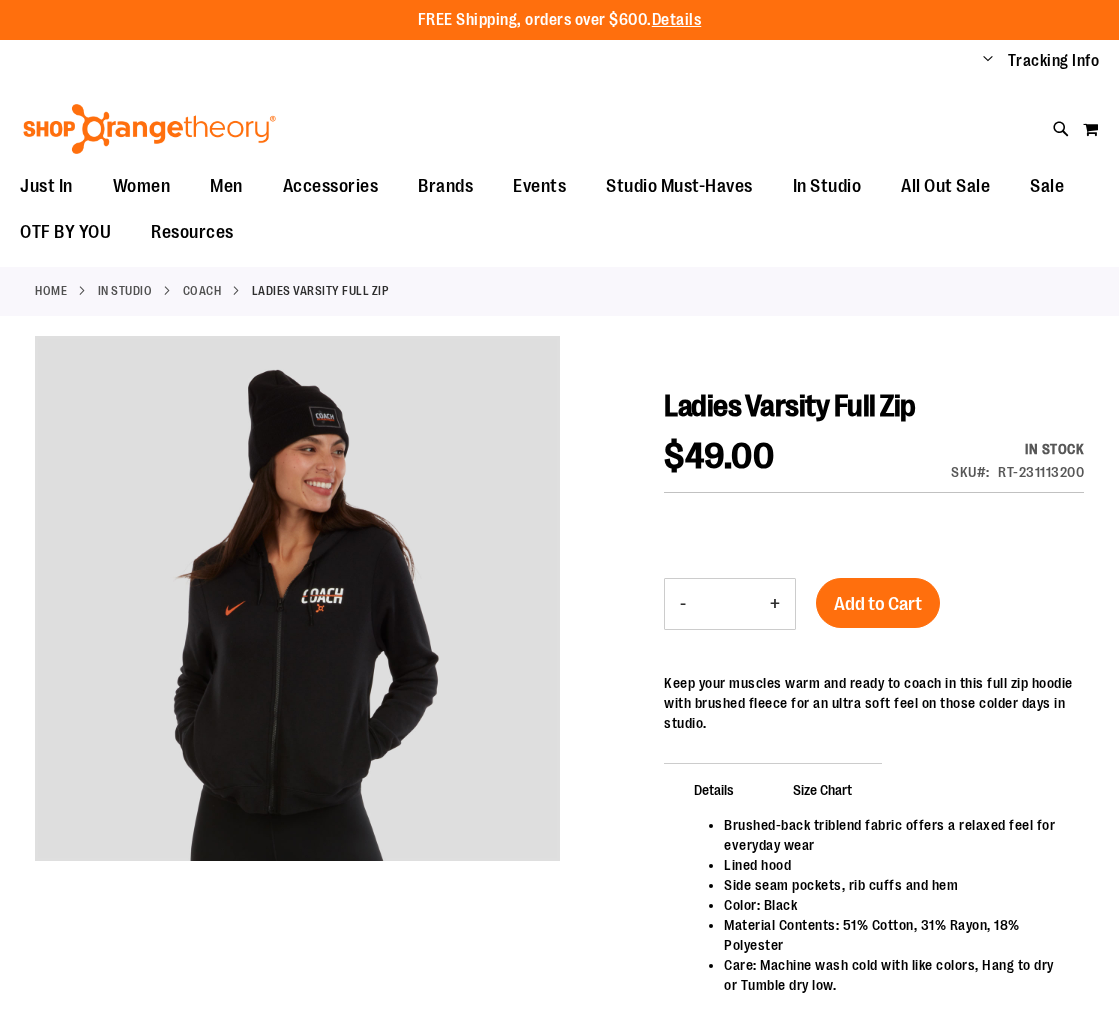 scroll, scrollTop: 0, scrollLeft: 0, axis: both 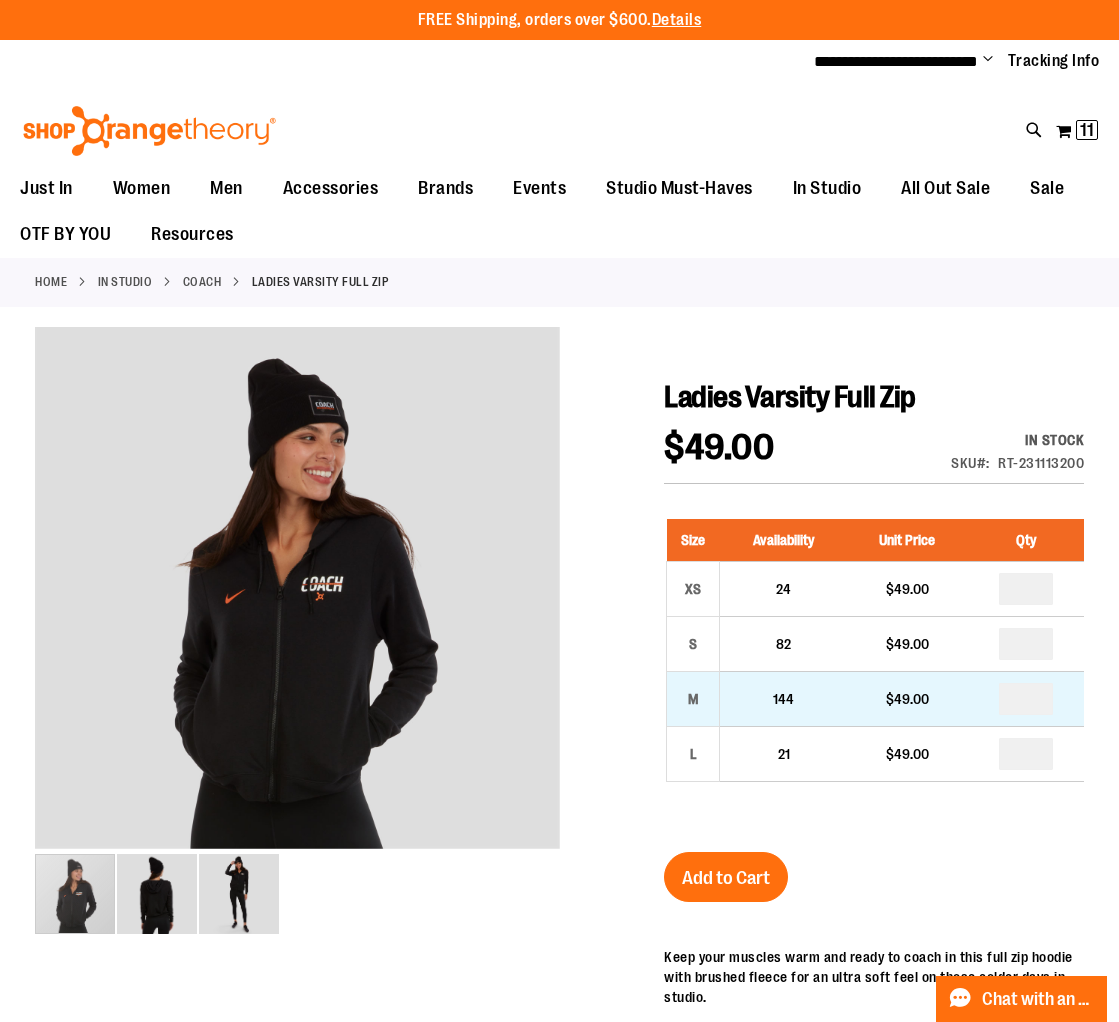 type on "**********" 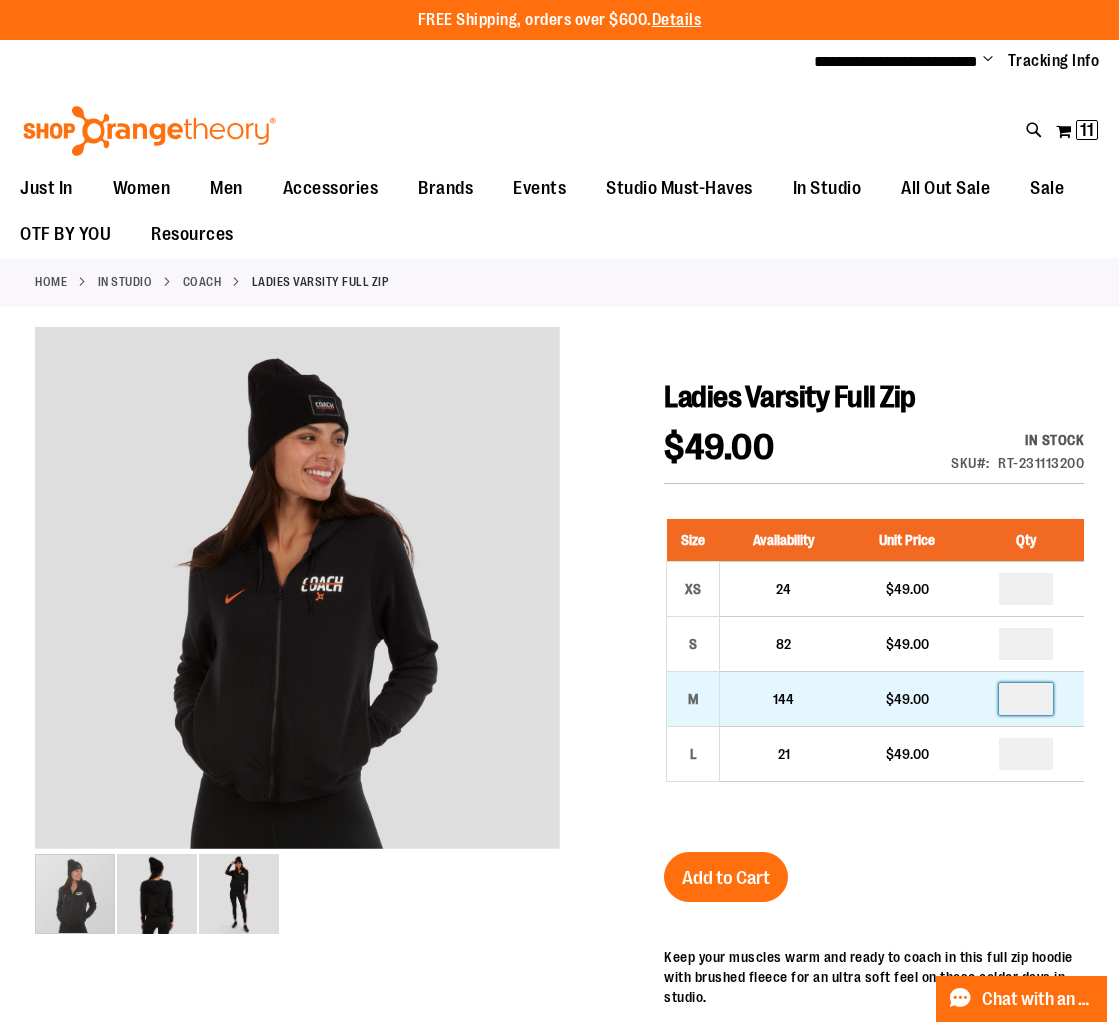 drag, startPoint x: 1043, startPoint y: 700, endPoint x: 962, endPoint y: 698, distance: 81.02469 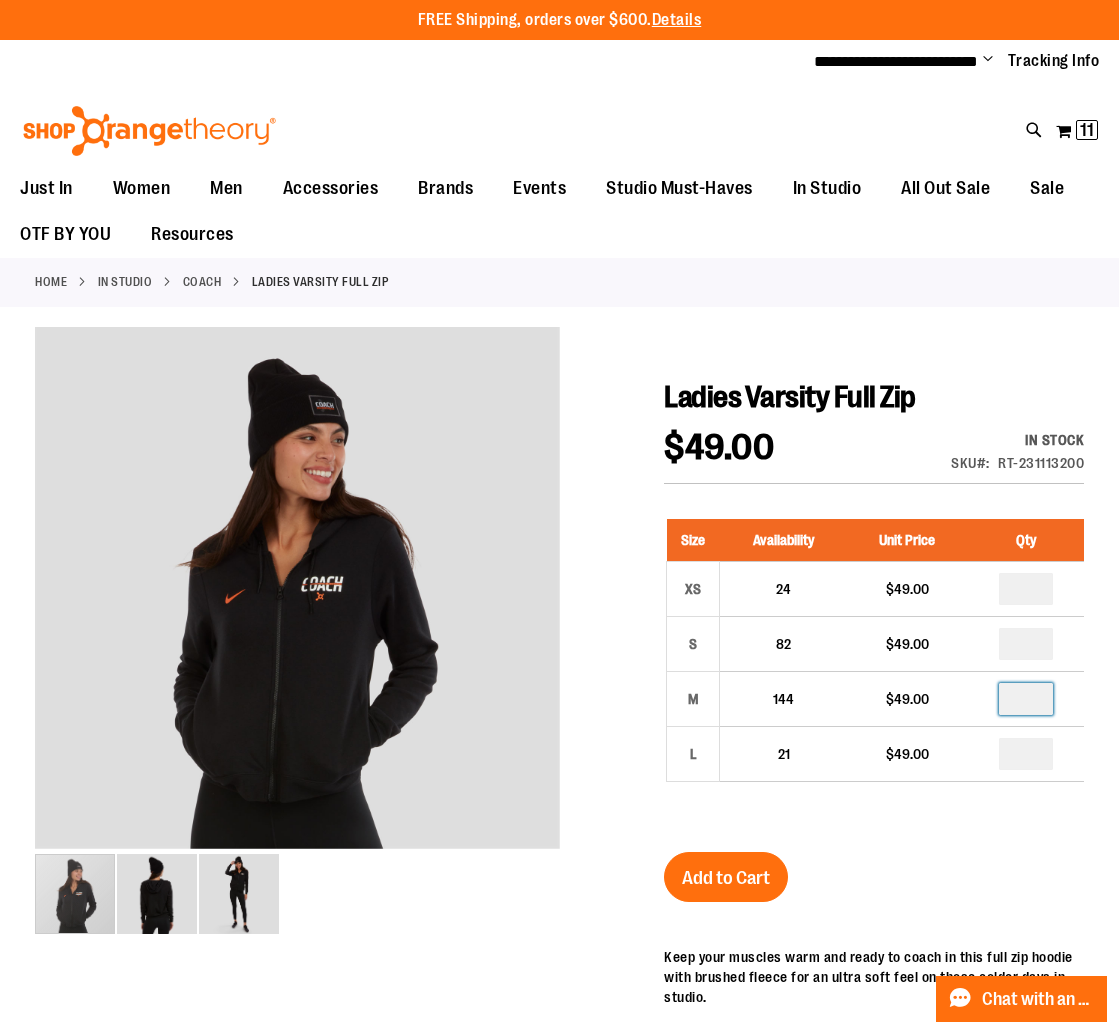 click on "Ladies Varsity Full Zip
$49.00
In stock
Only  %1  left
SKU
RT-231113200
Size
Availability
Unit Price
Qty
XS
24
$49.00
*" at bounding box center (874, 923) 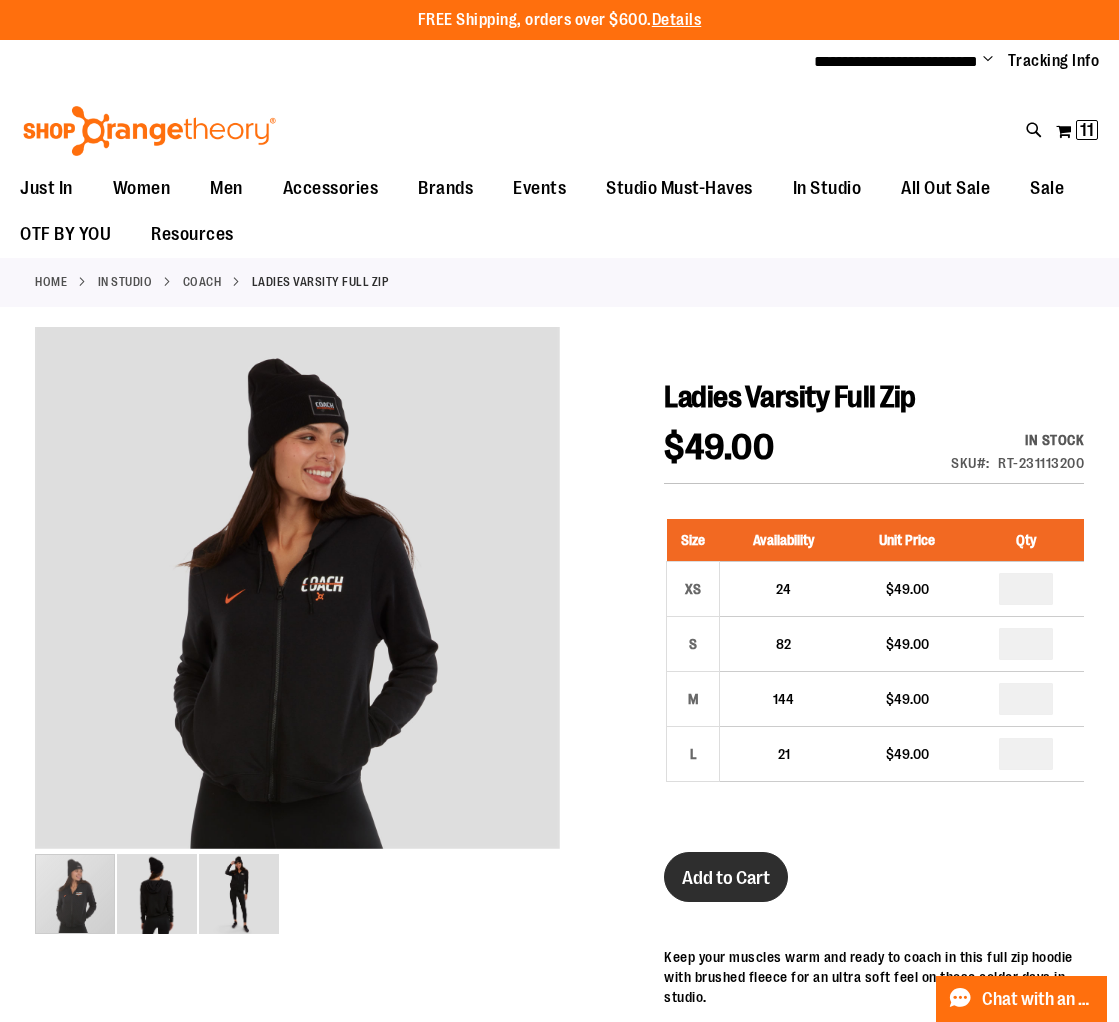 click on "Add to Cart" at bounding box center (726, 878) 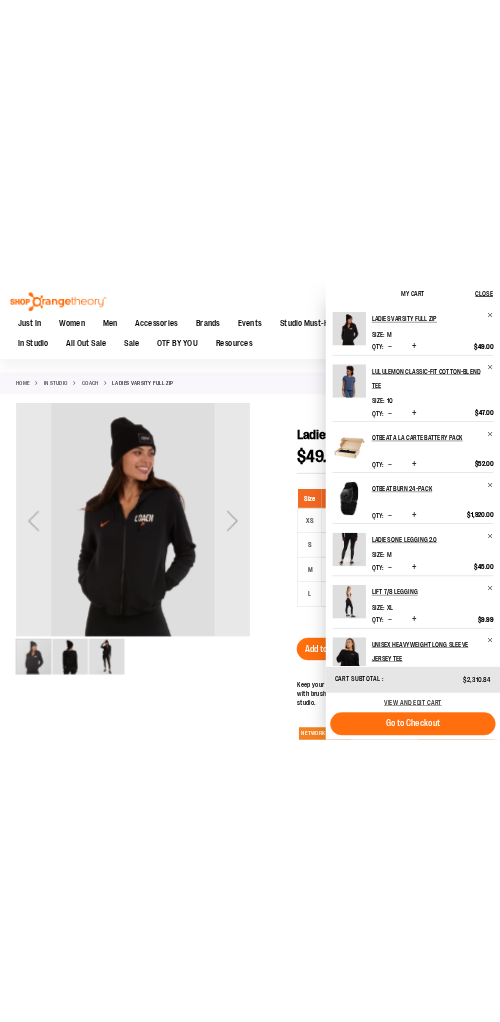 scroll, scrollTop: 59, scrollLeft: 0, axis: vertical 